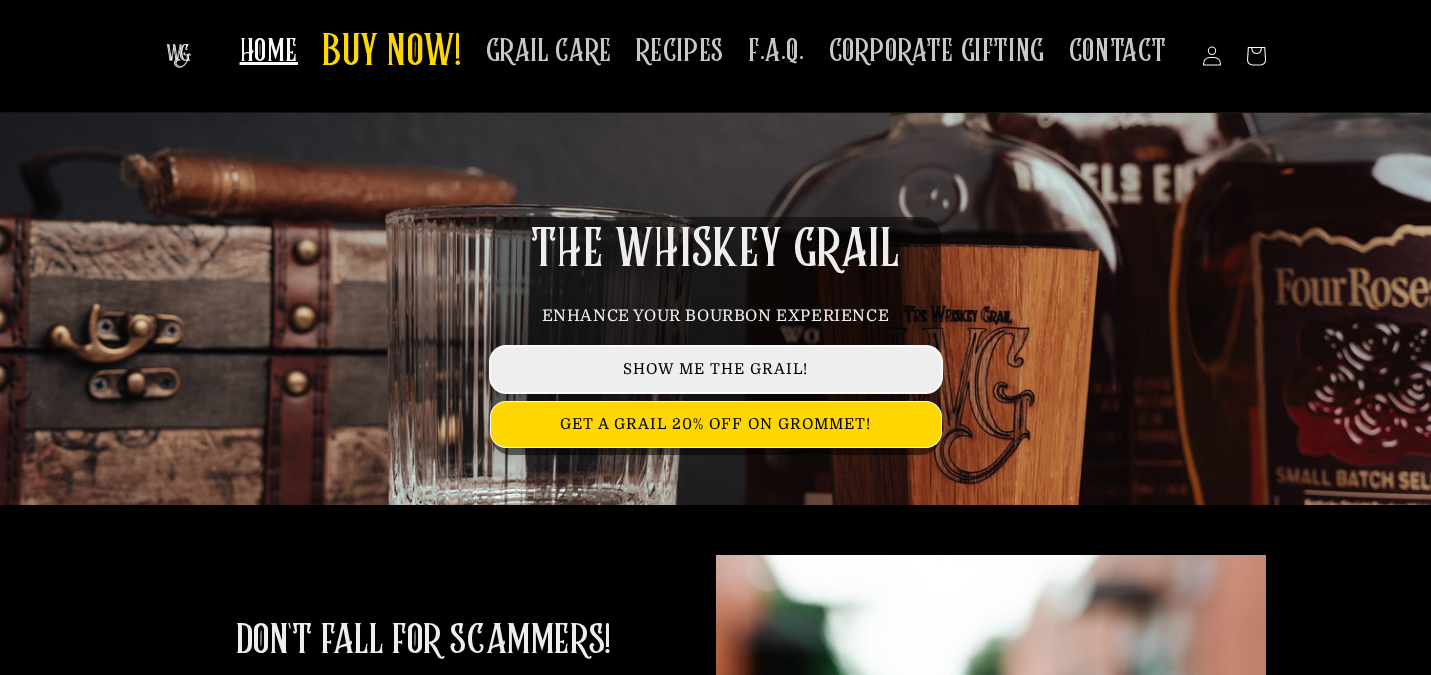 scroll, scrollTop: 65, scrollLeft: 0, axis: vertical 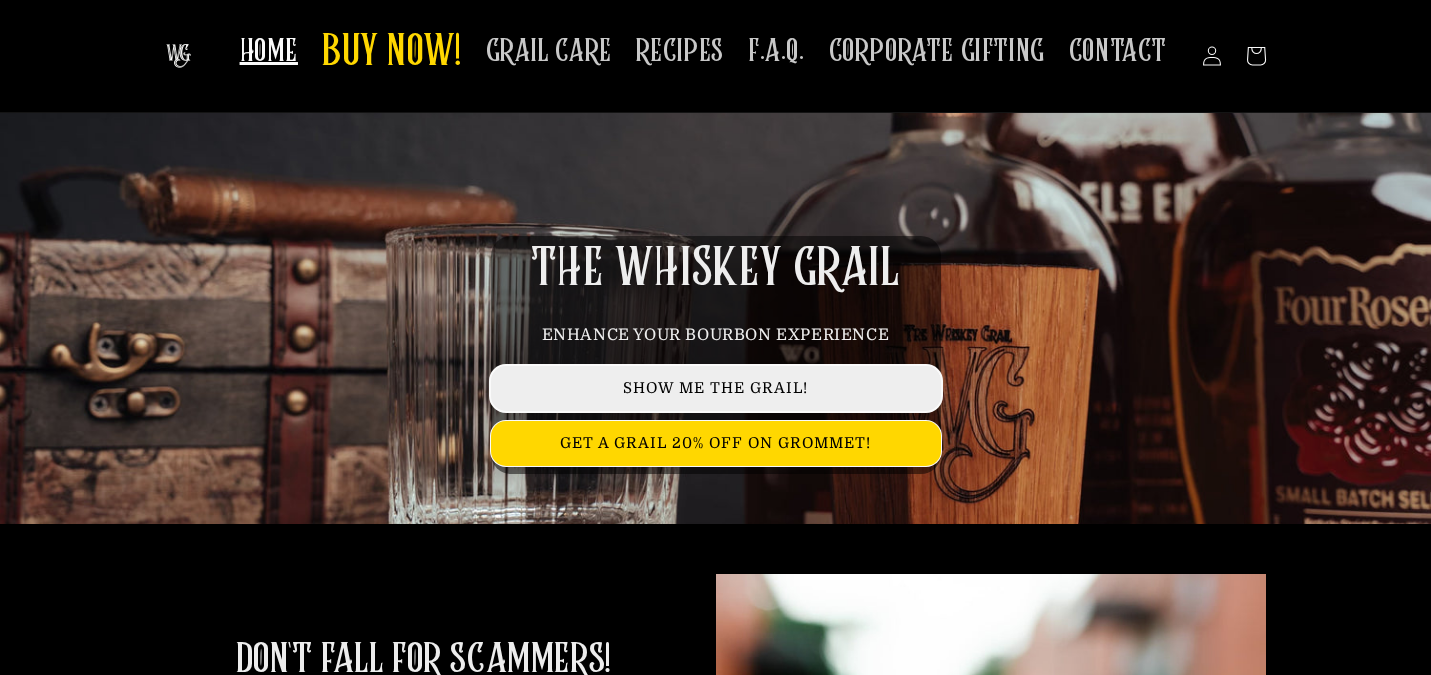 click on "SHOW ME THE GRAIL!" at bounding box center [716, 388] 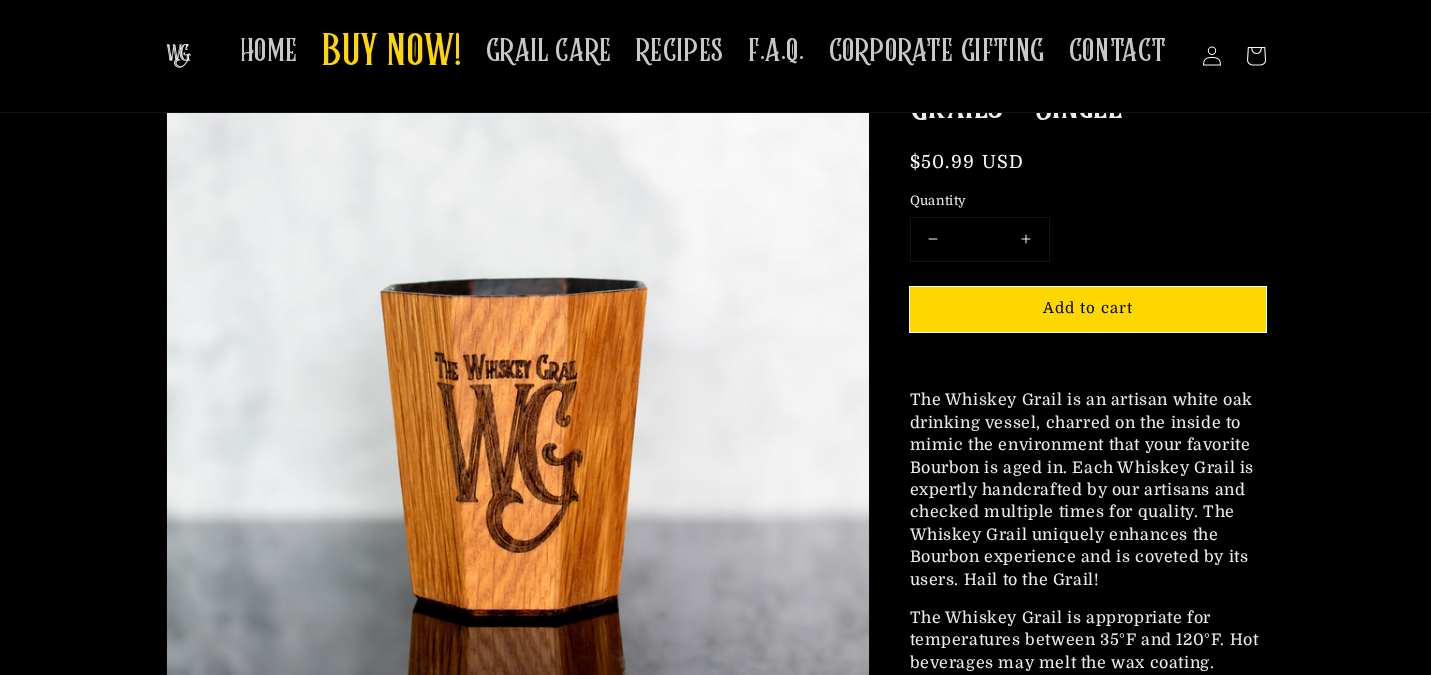 scroll, scrollTop: 0, scrollLeft: 0, axis: both 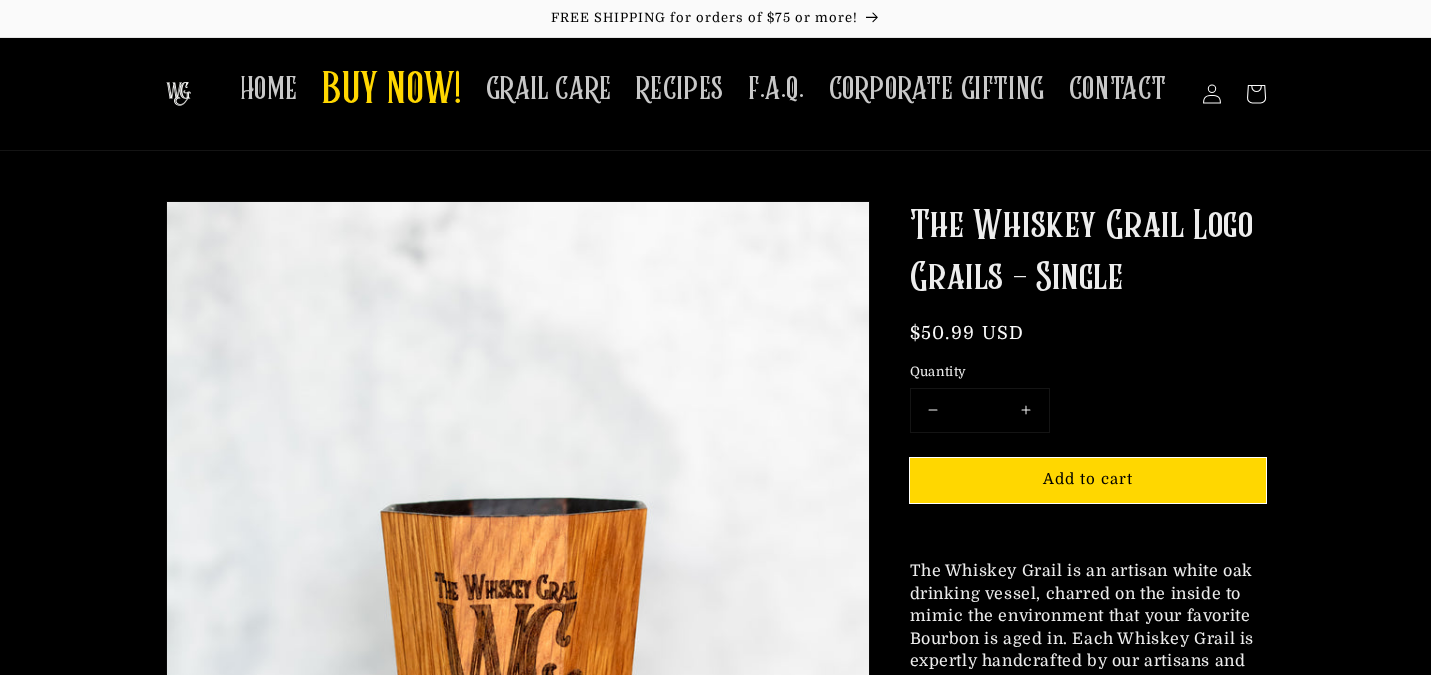 click on "Increase quantity for The Whiskey Grail Logo Grails - Single" at bounding box center (1026, 410) 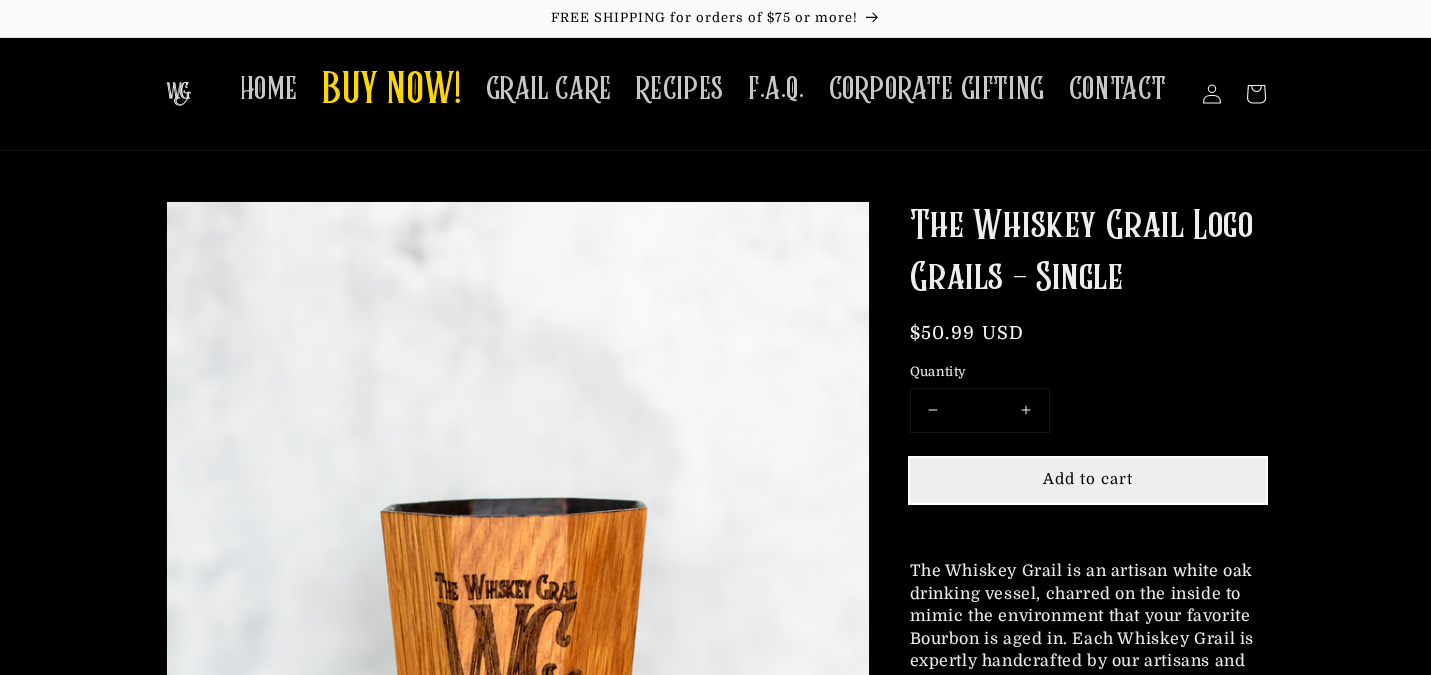 click on "Add to cart" at bounding box center (1088, 479) 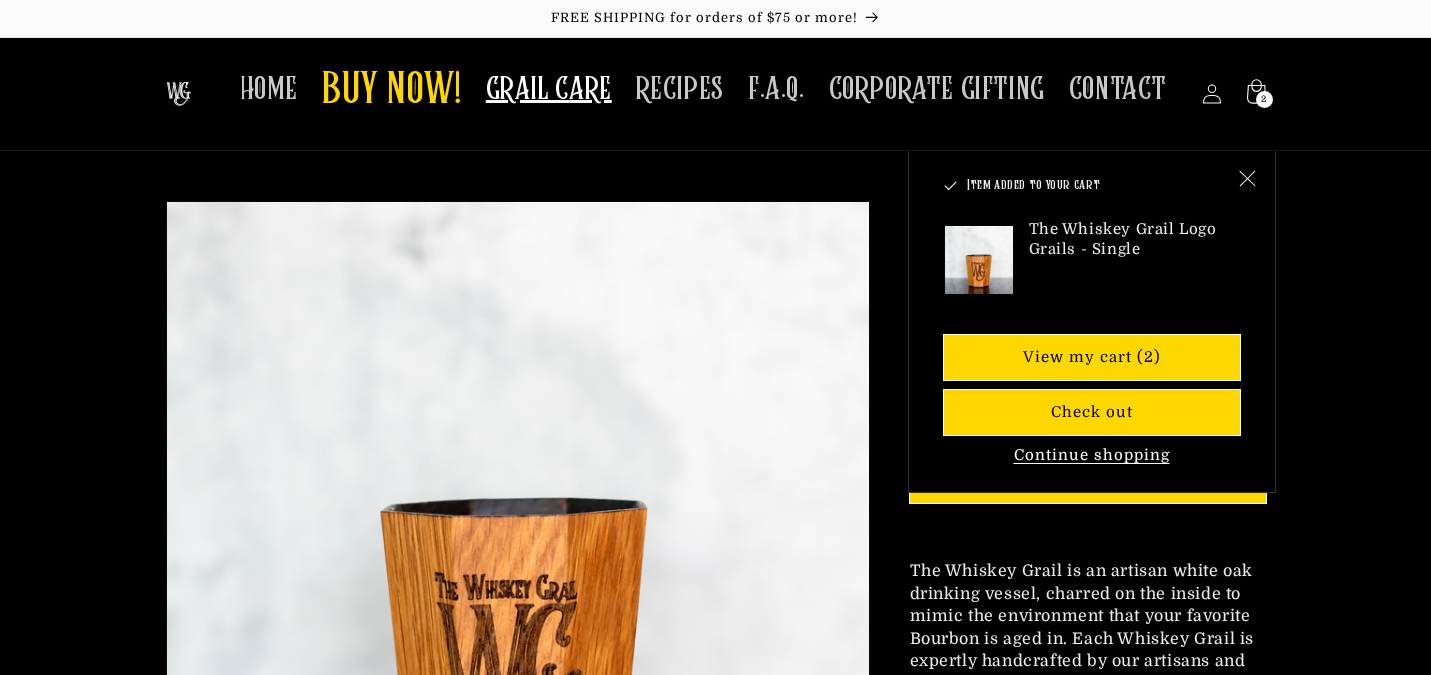 click on "GRAIL CARE" at bounding box center (549, 89) 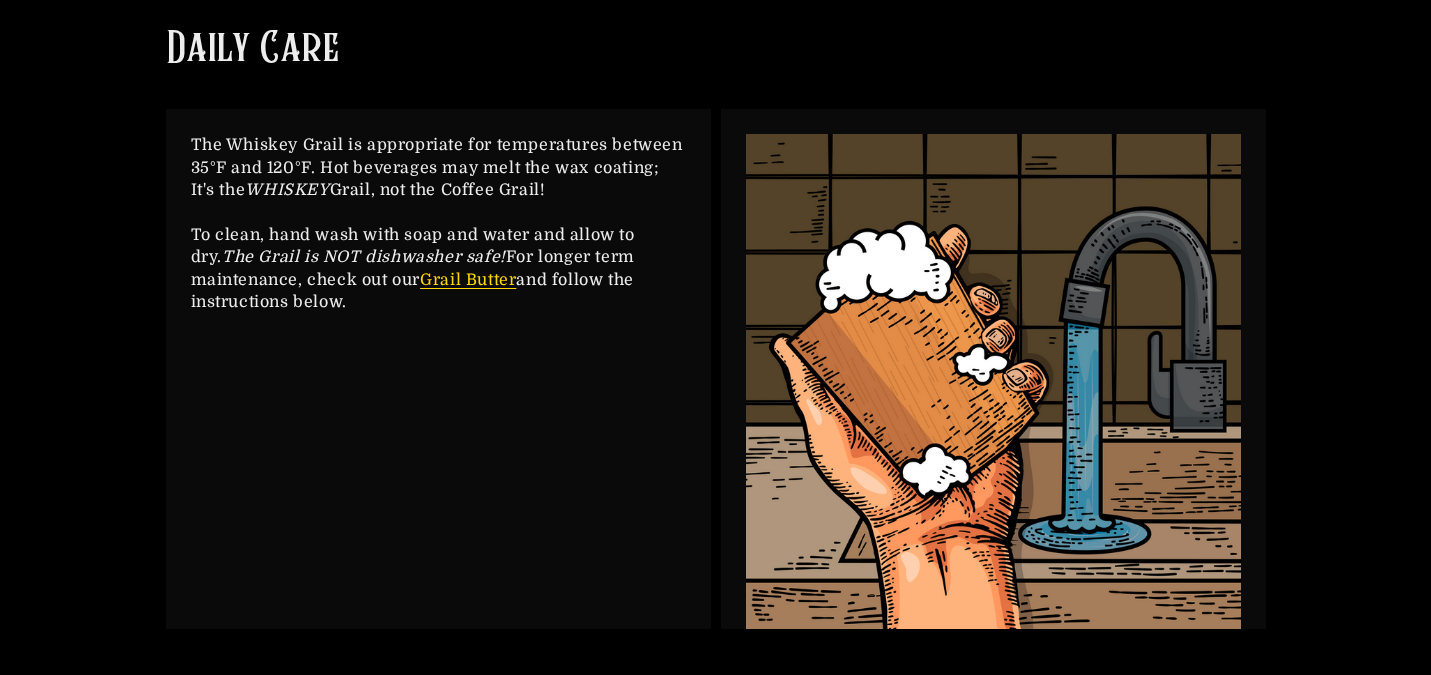 scroll, scrollTop: 401, scrollLeft: 0, axis: vertical 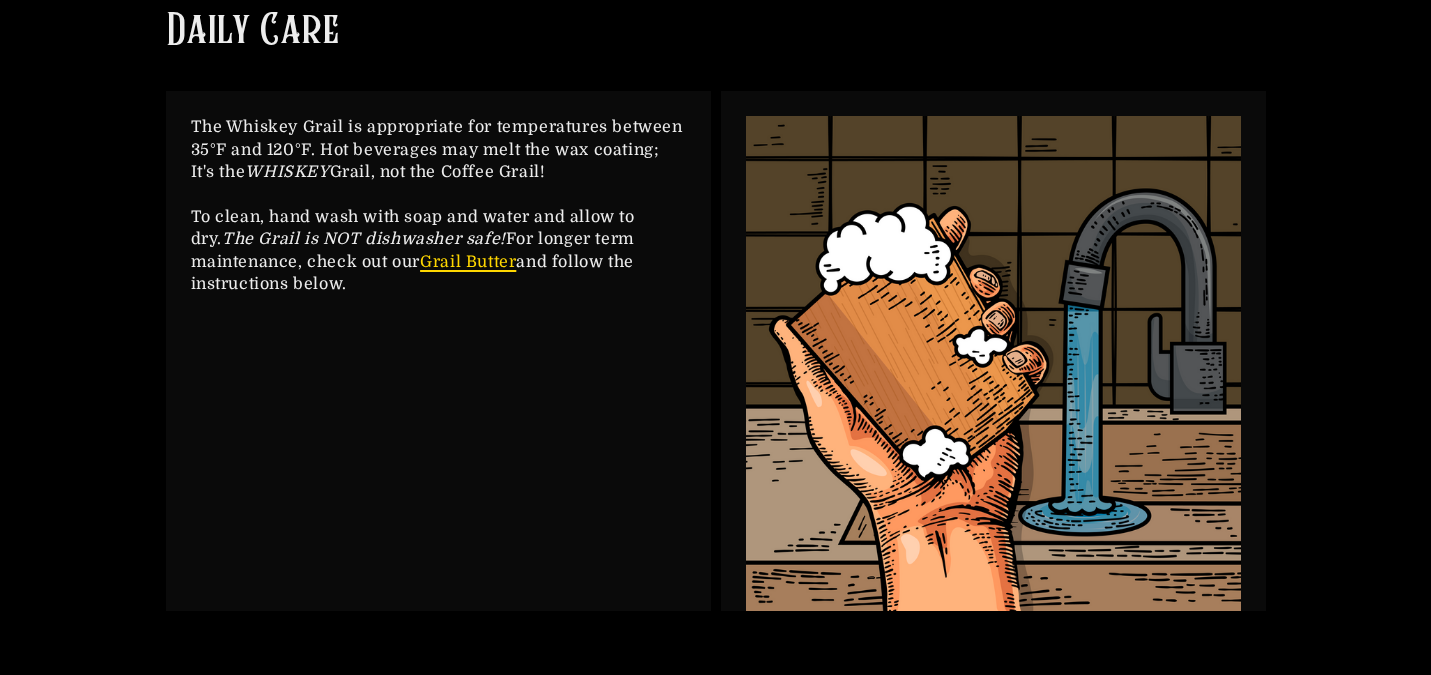 click on "Grail Butter" at bounding box center (468, 262) 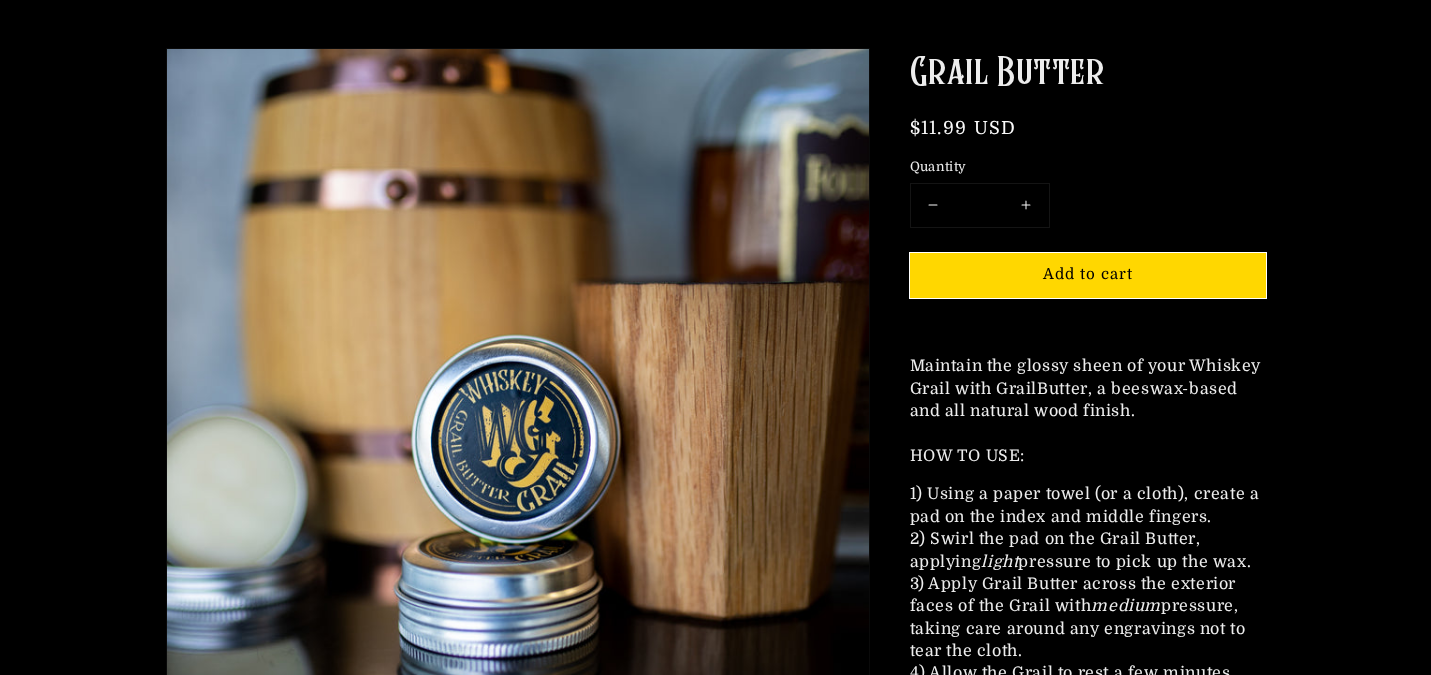 scroll, scrollTop: 0, scrollLeft: 0, axis: both 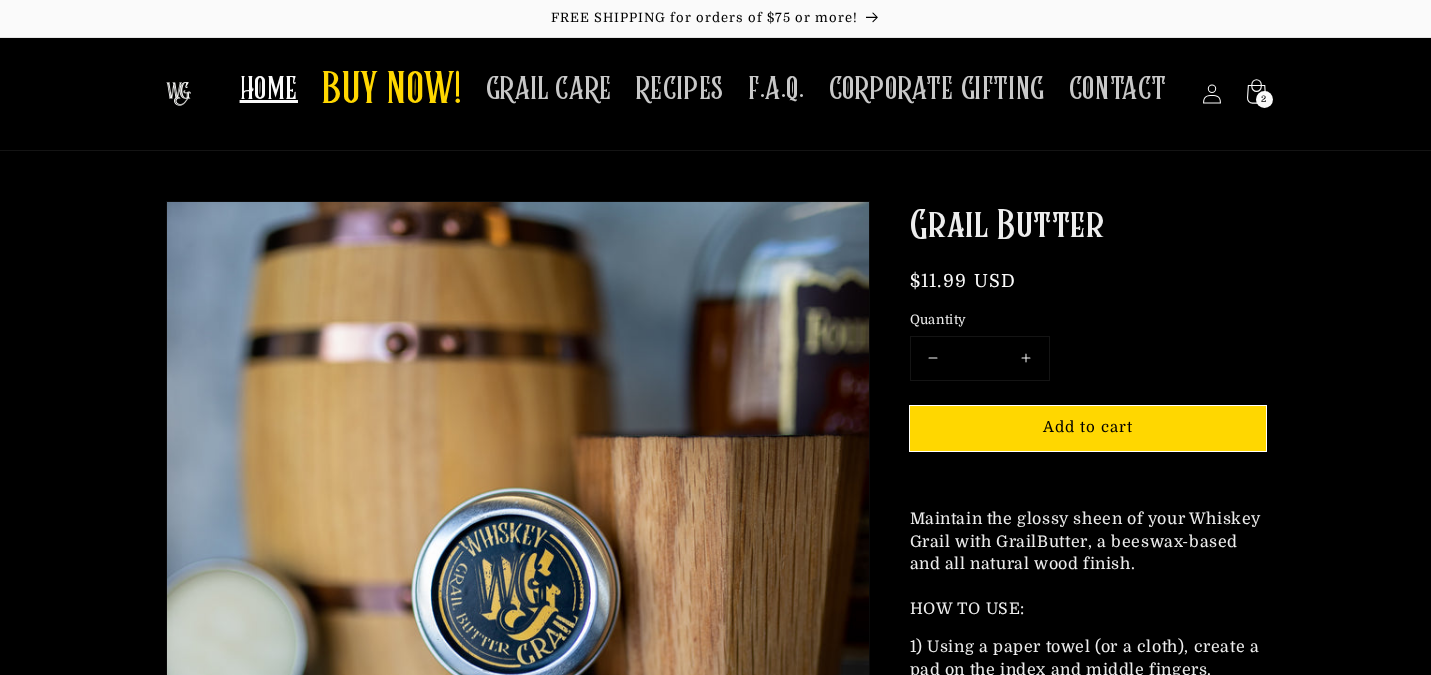 click on "HOME" at bounding box center (269, 89) 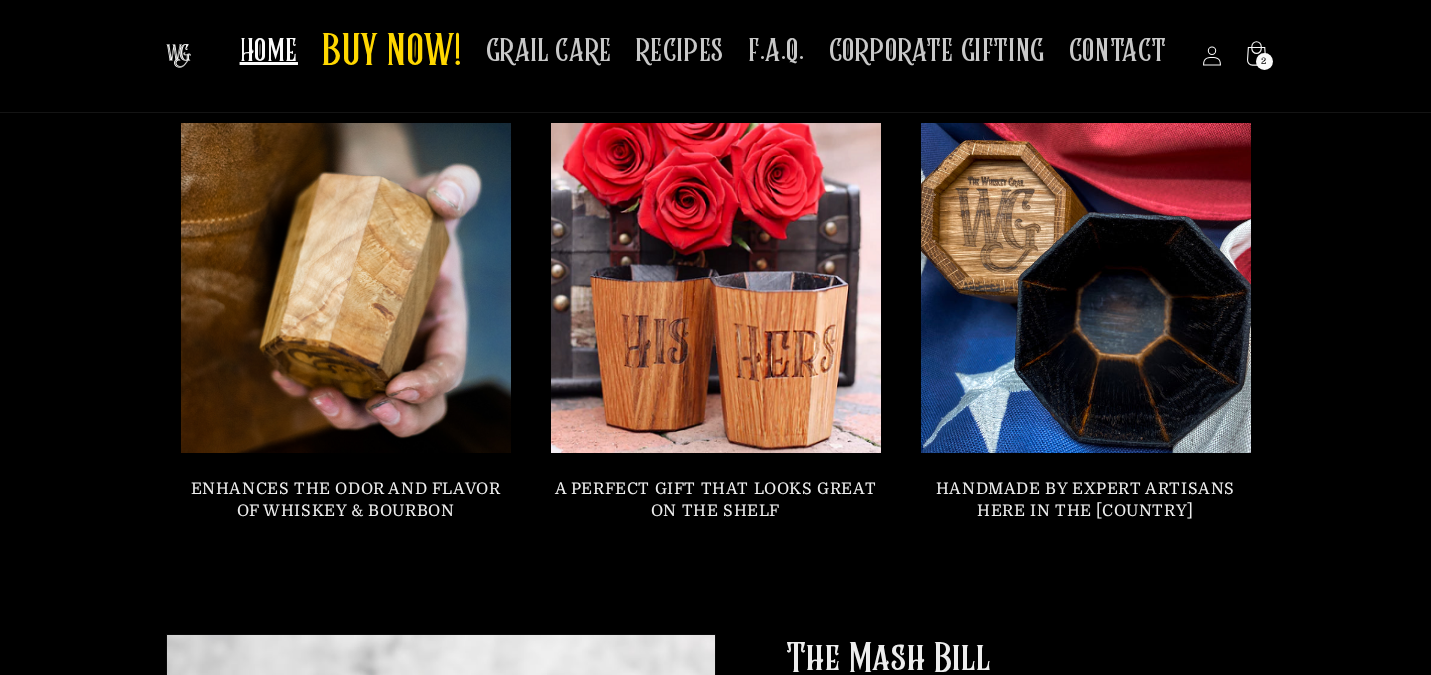 scroll, scrollTop: 1704, scrollLeft: 0, axis: vertical 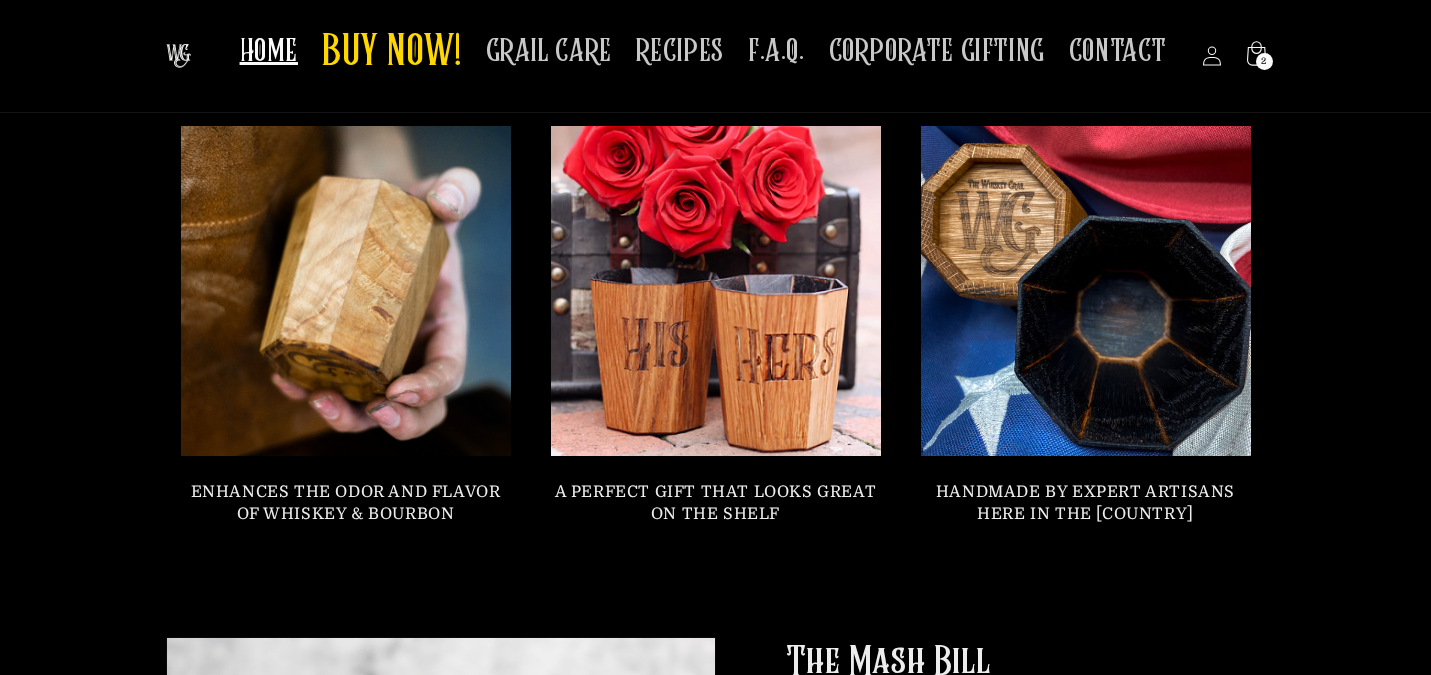 click at bounding box center [345, 290] 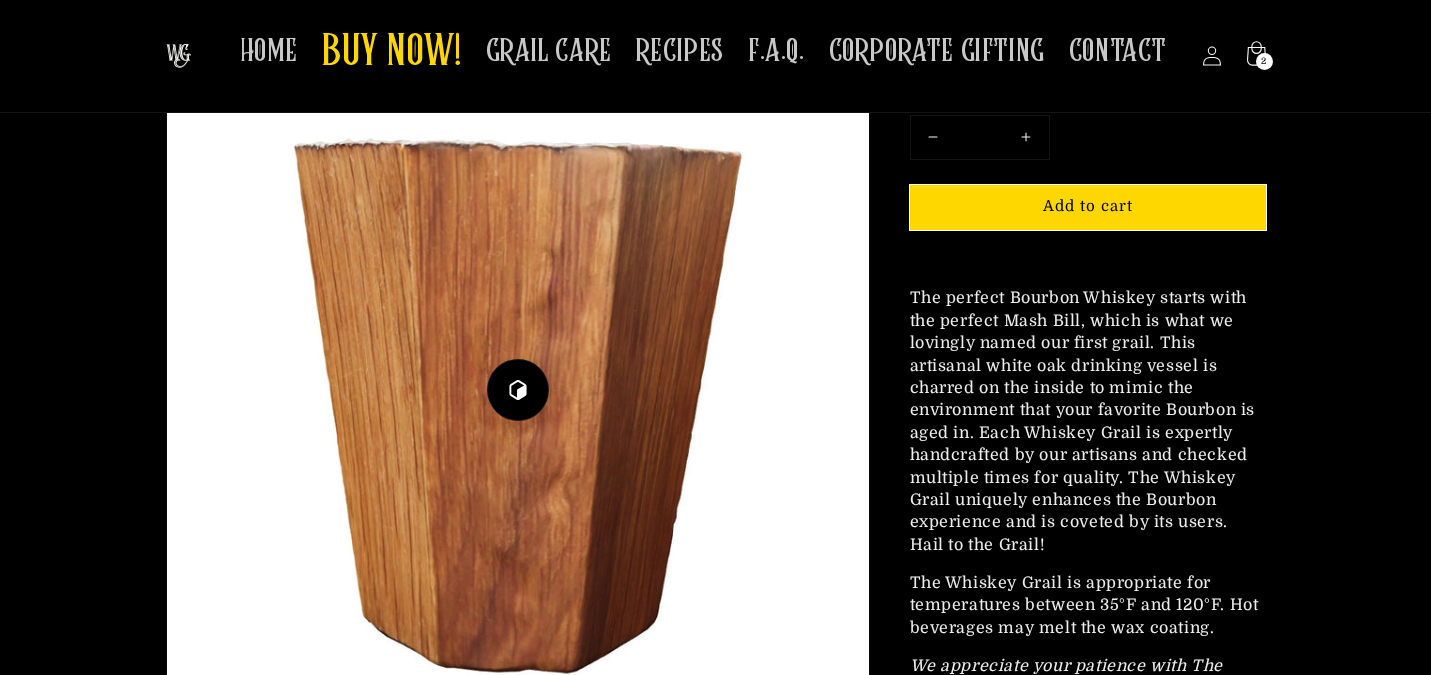 scroll, scrollTop: 2290, scrollLeft: 0, axis: vertical 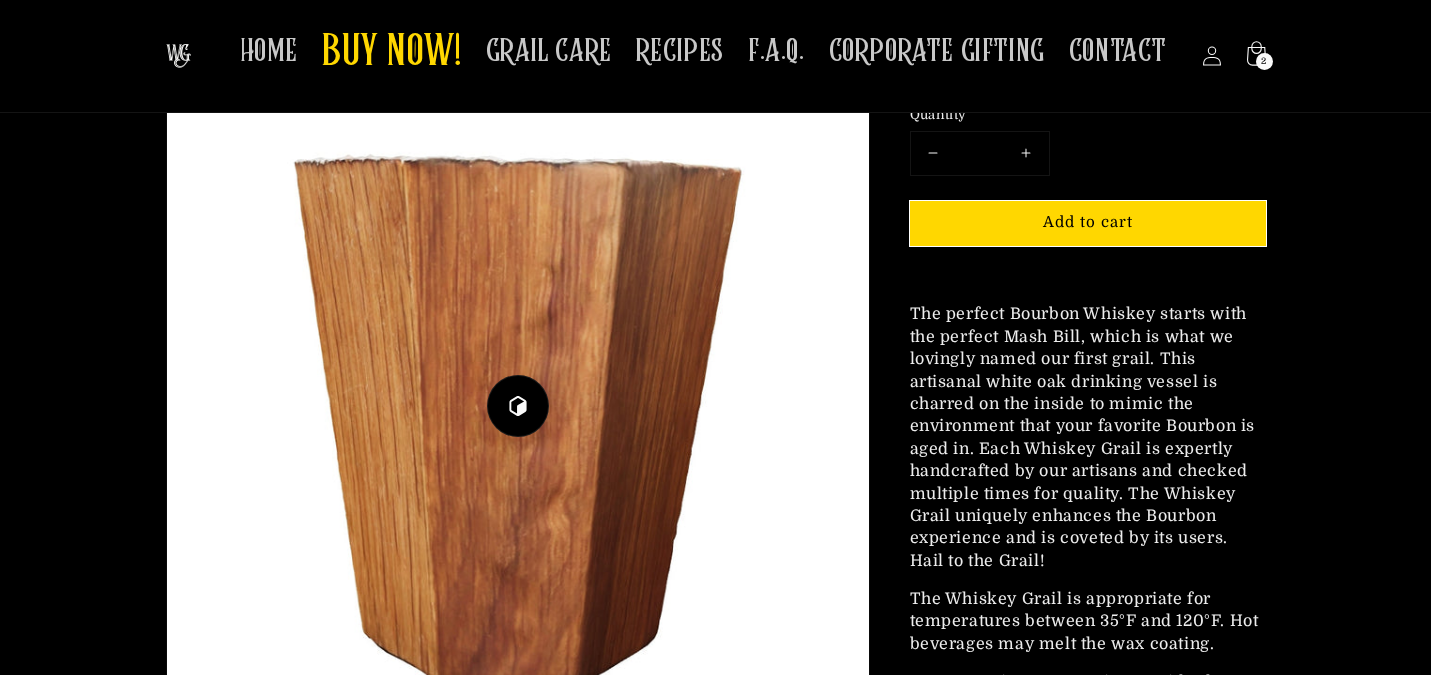 drag, startPoint x: 523, startPoint y: 402, endPoint x: 618, endPoint y: 416, distance: 96.02604 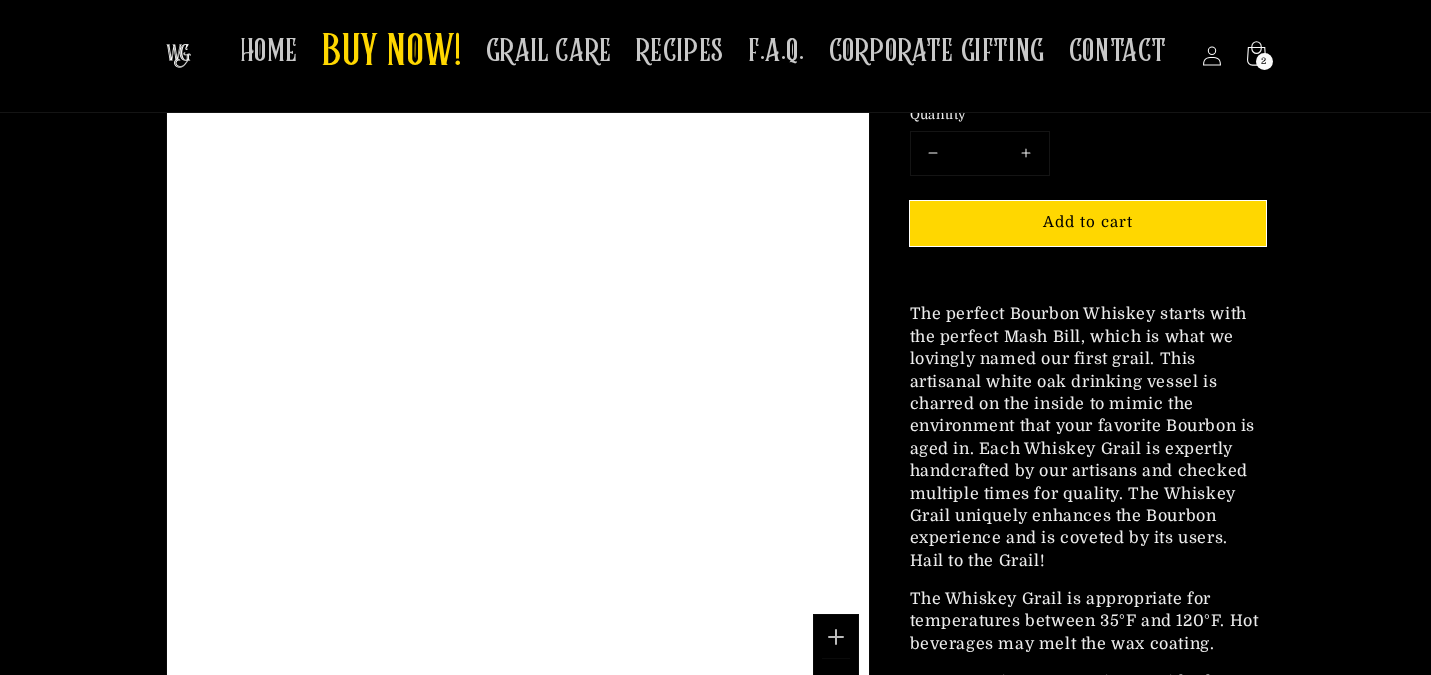 scroll, scrollTop: 2246, scrollLeft: 0, axis: vertical 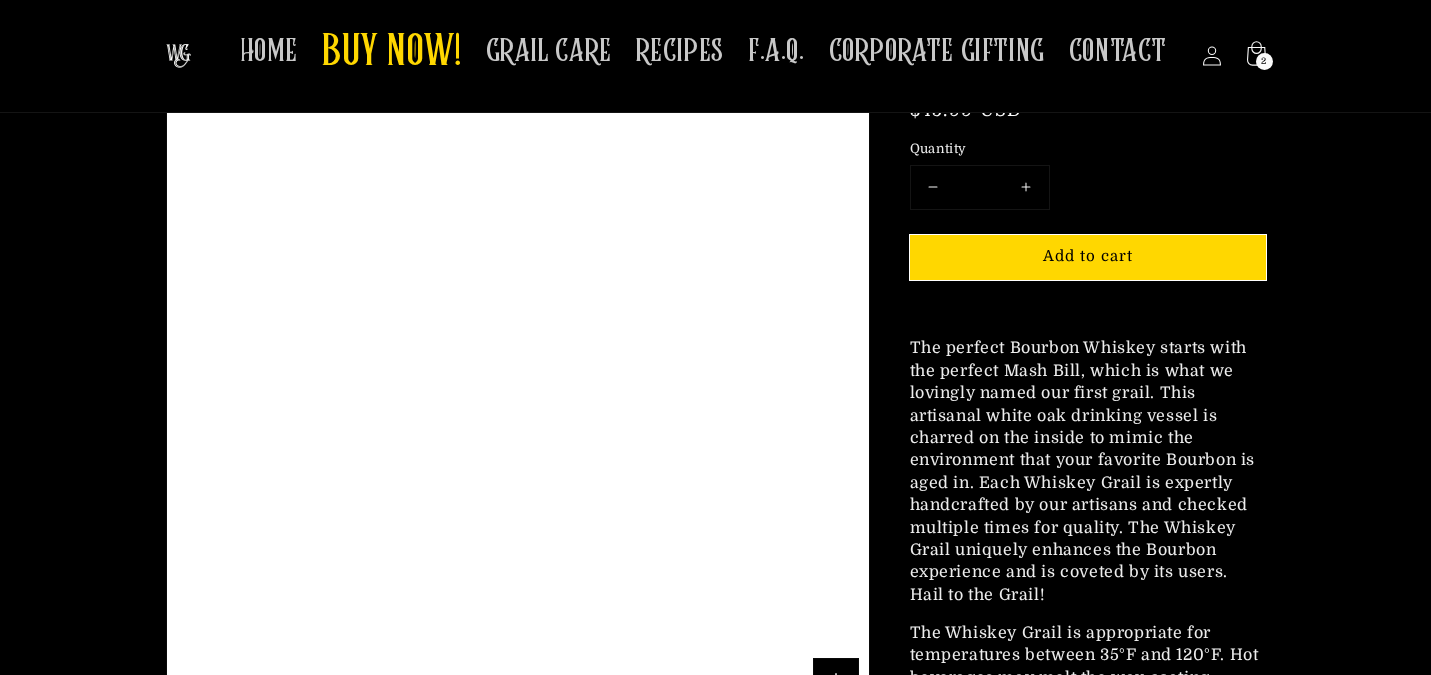 drag, startPoint x: 615, startPoint y: 424, endPoint x: 565, endPoint y: 385, distance: 63.411354 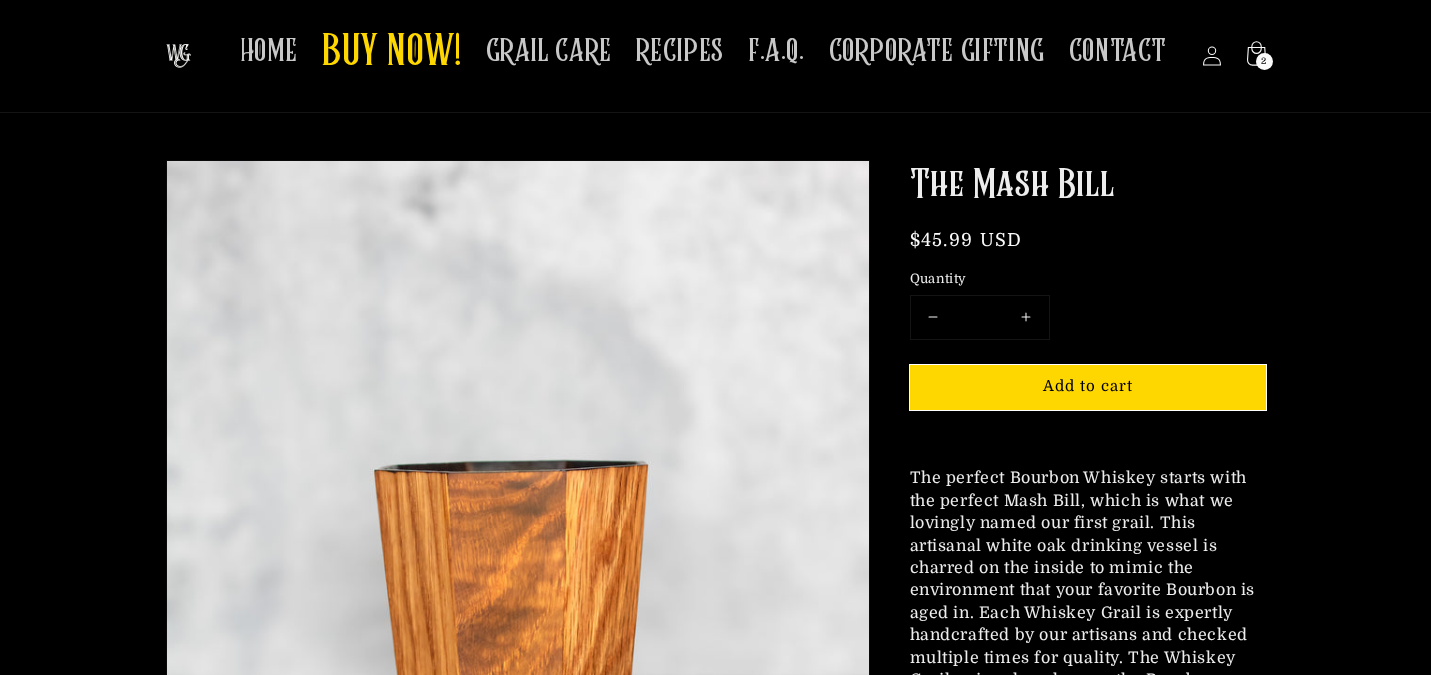 scroll, scrollTop: 0, scrollLeft: 0, axis: both 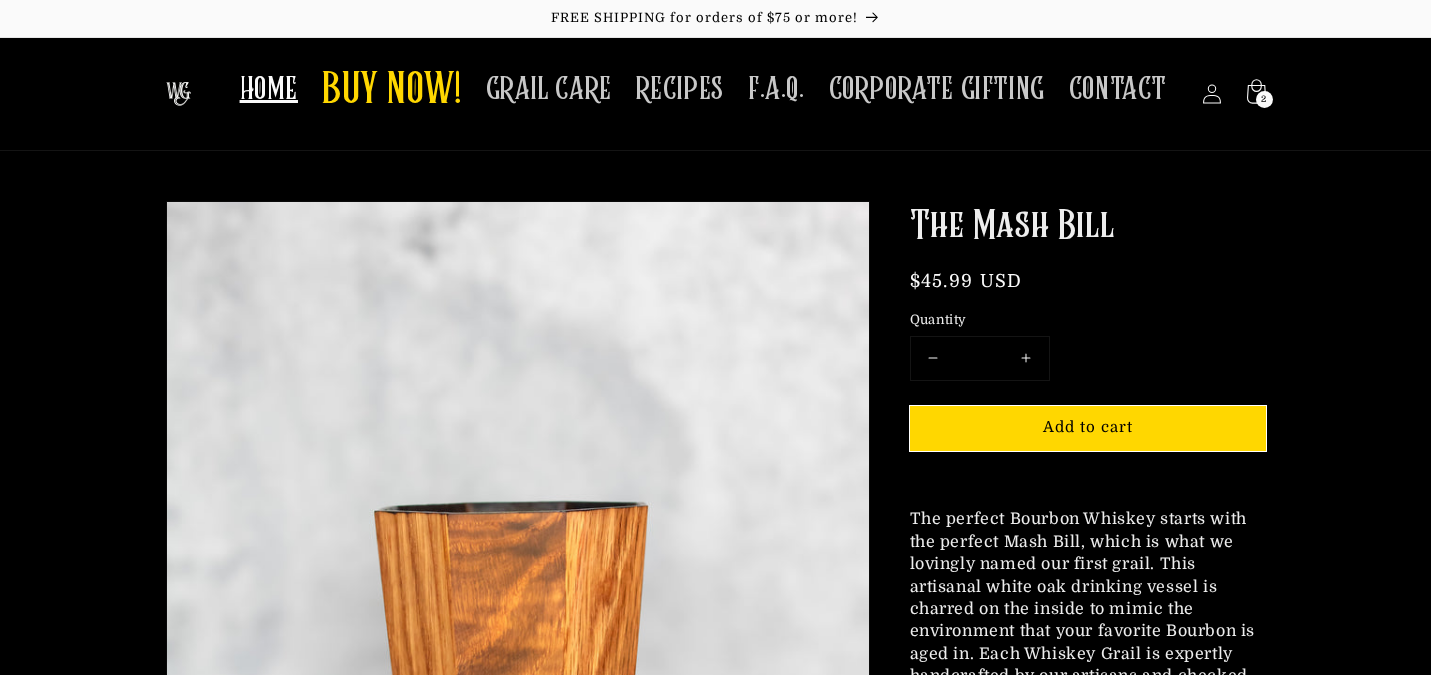 click on "HOME" at bounding box center (269, 89) 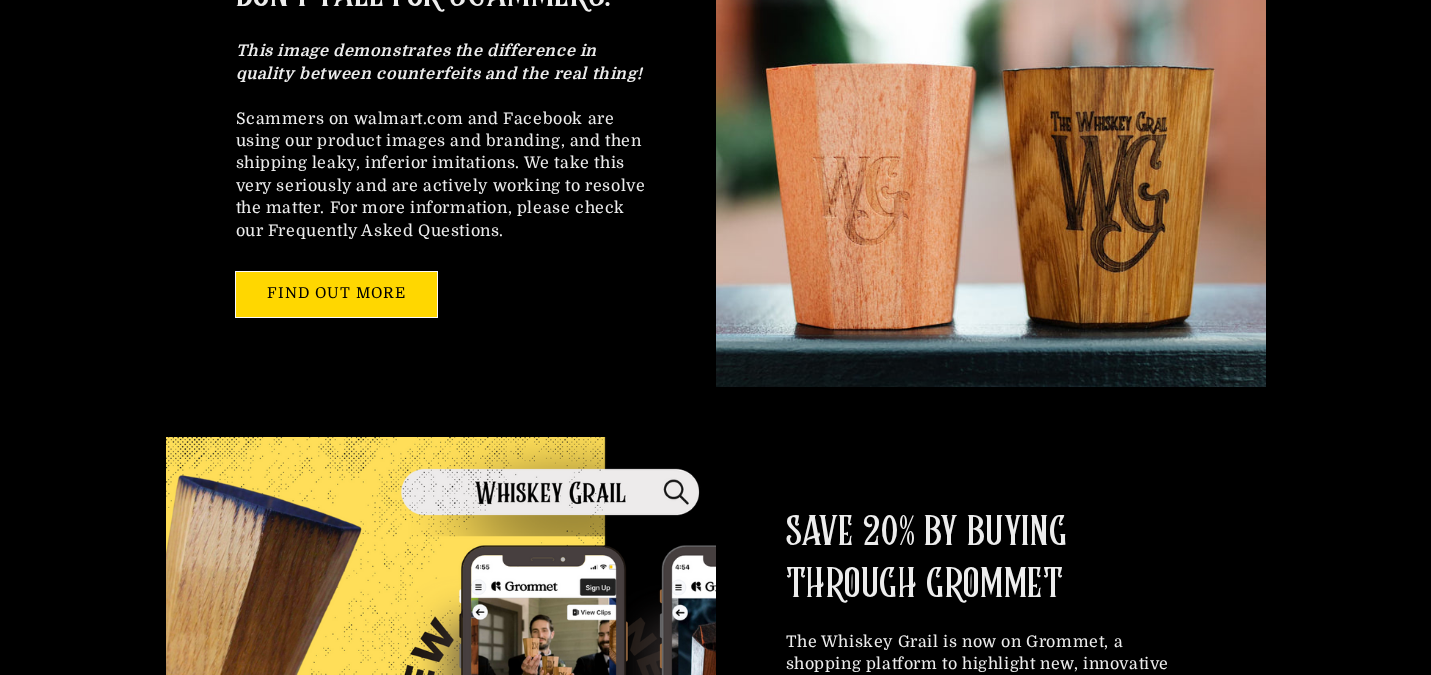 scroll, scrollTop: 734, scrollLeft: 0, axis: vertical 